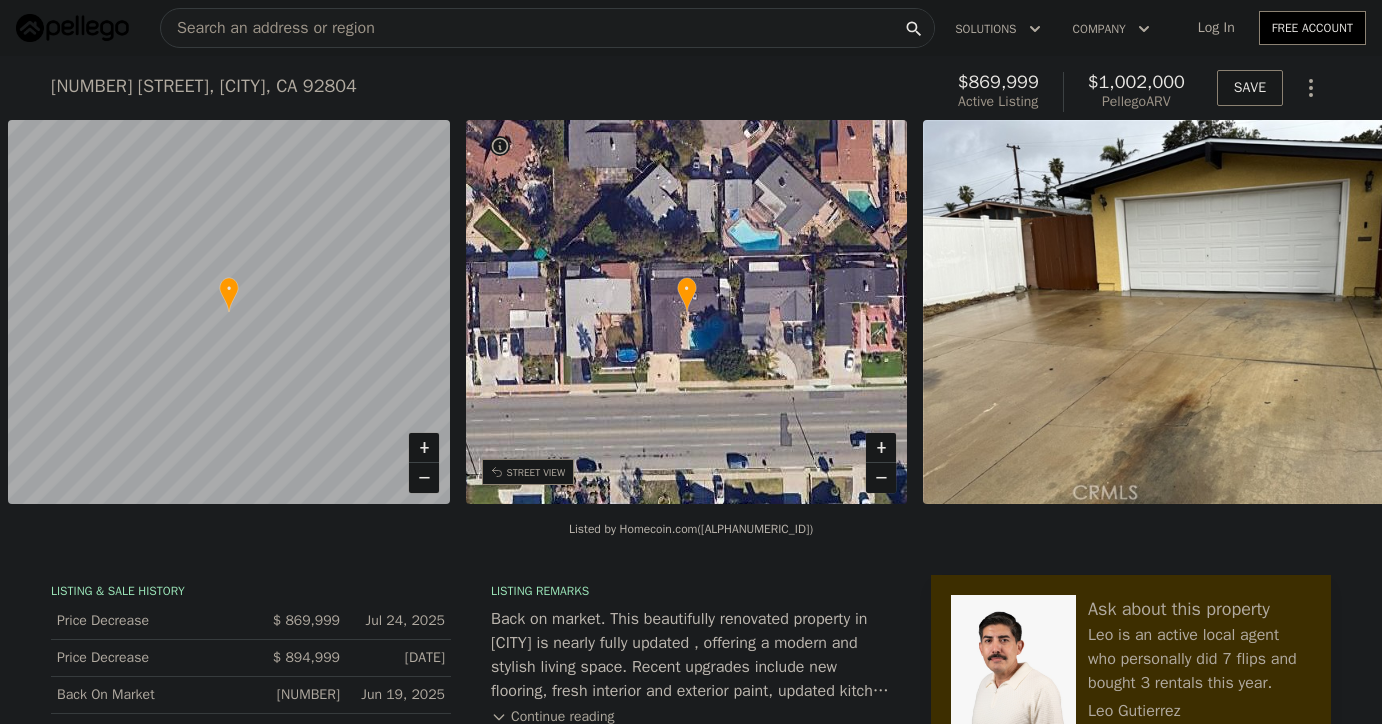 scroll, scrollTop: 0, scrollLeft: 0, axis: both 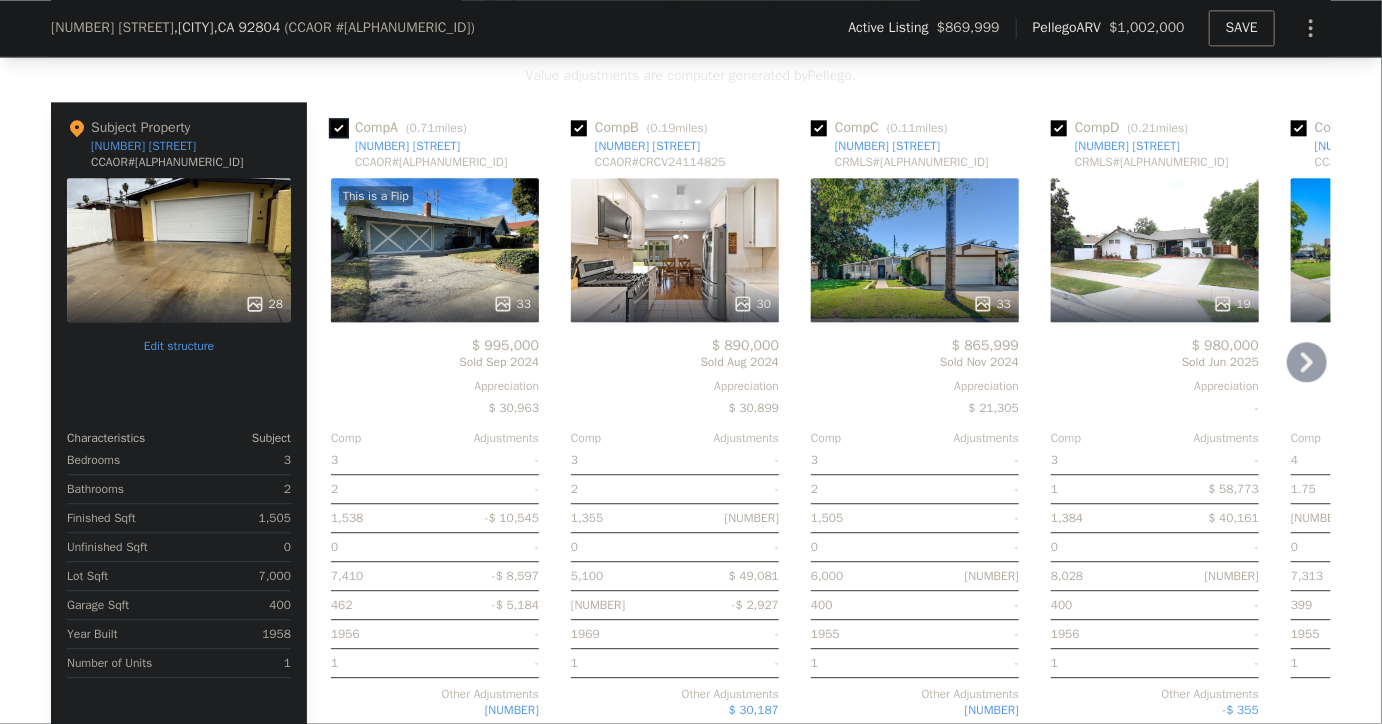 click at bounding box center [339, 128] 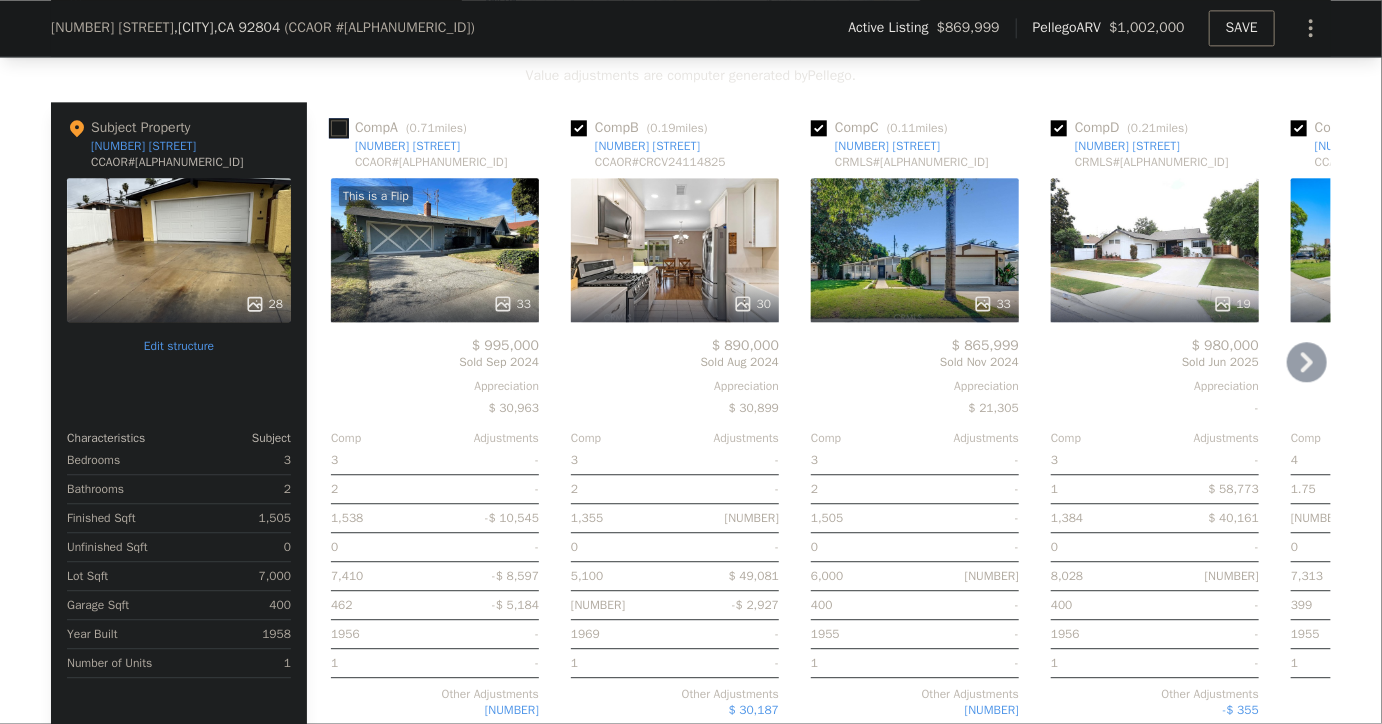 checkbox on "false" 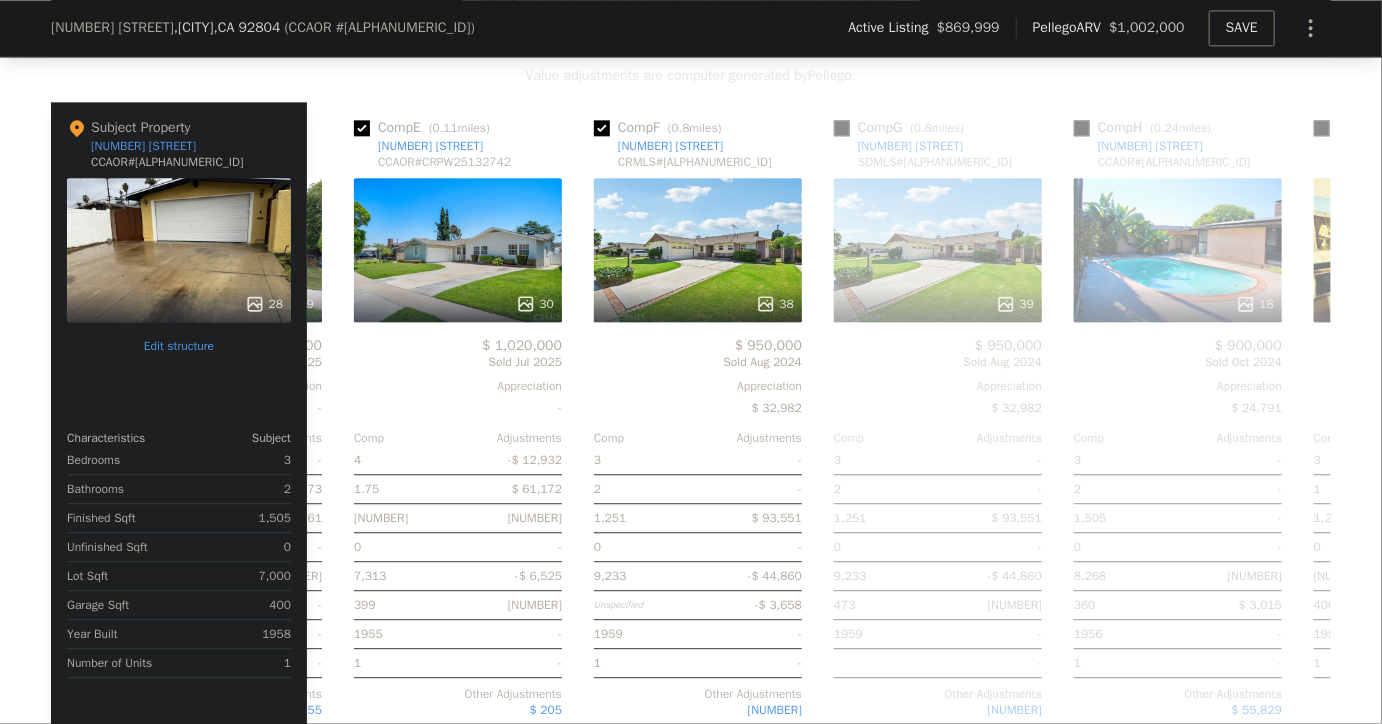 scroll, scrollTop: 0, scrollLeft: 713, axis: horizontal 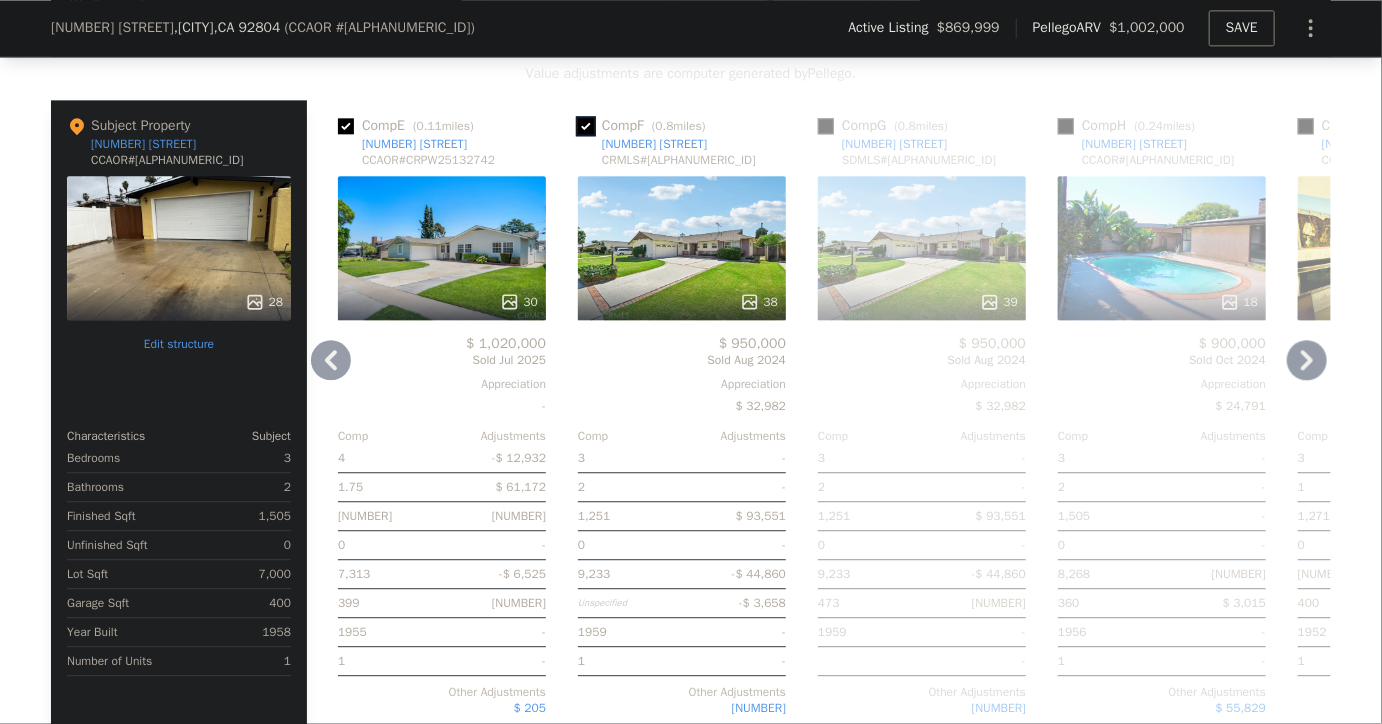 click at bounding box center (586, 126) 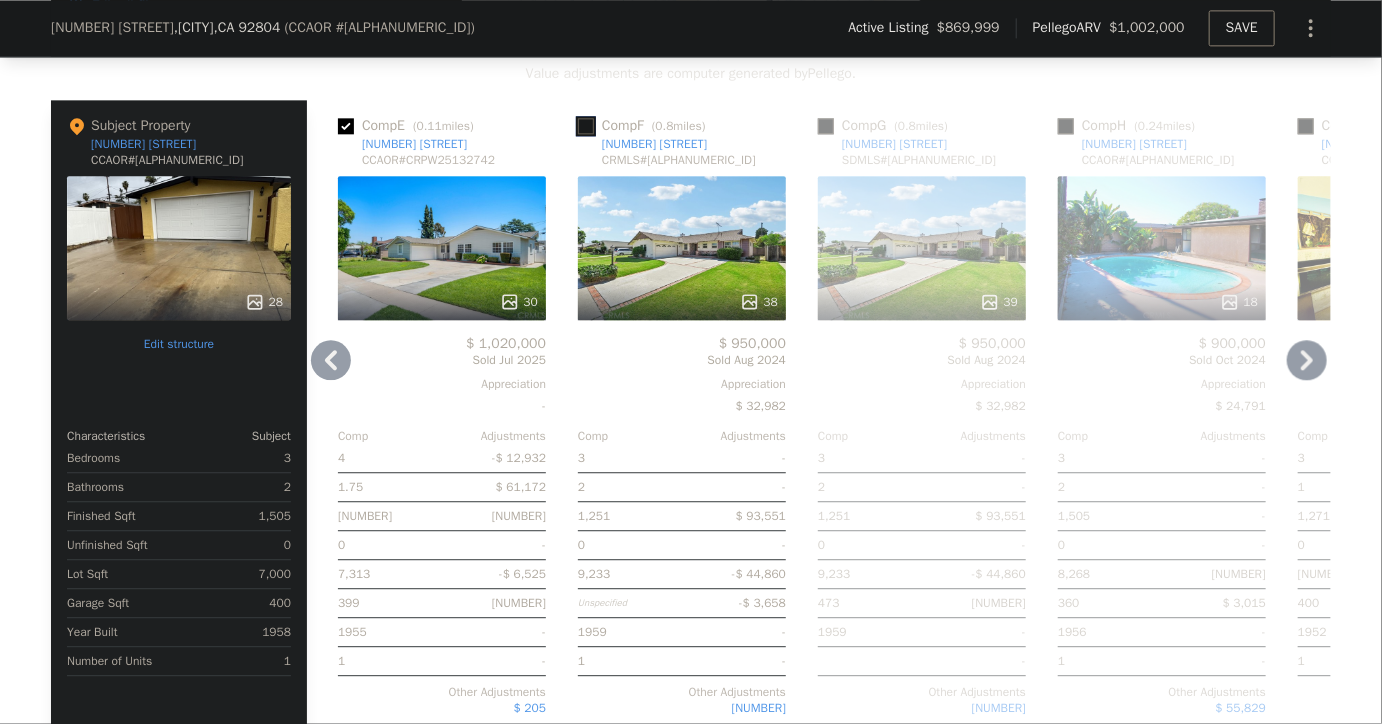 checkbox on "false" 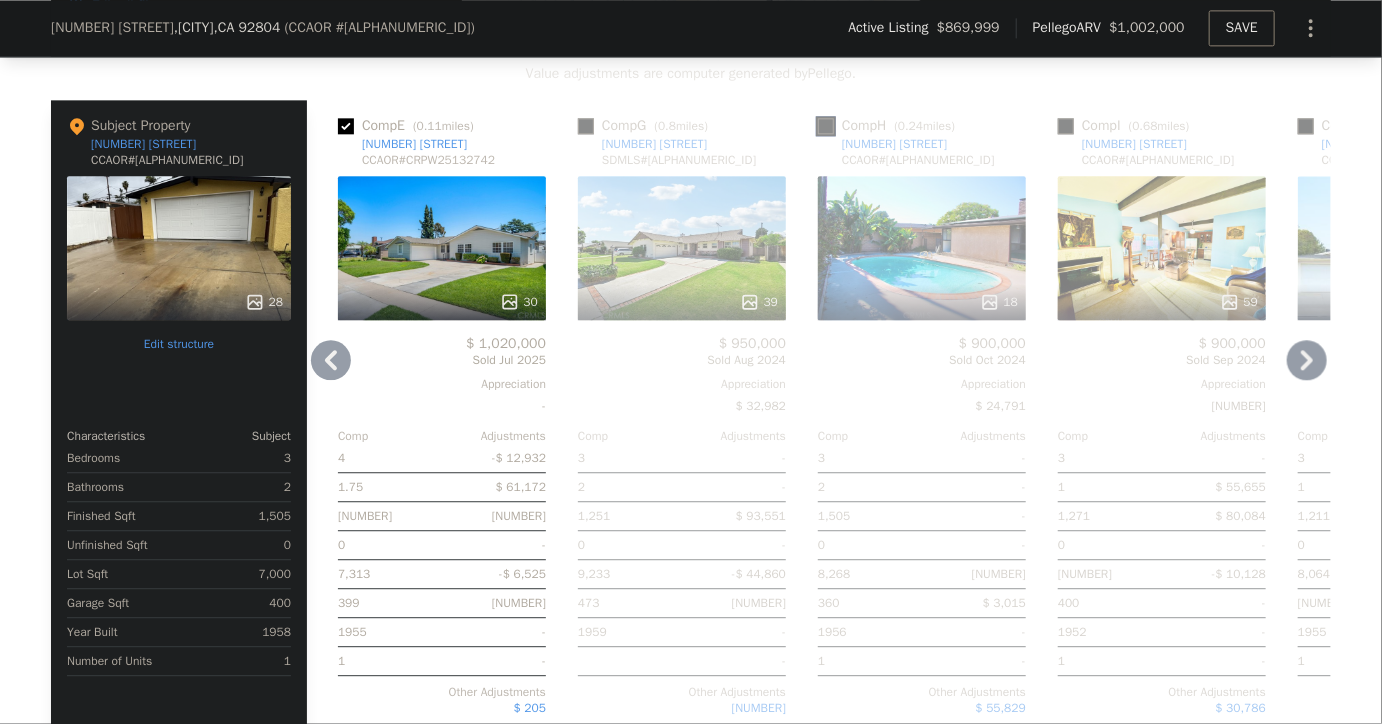 click at bounding box center (826, 126) 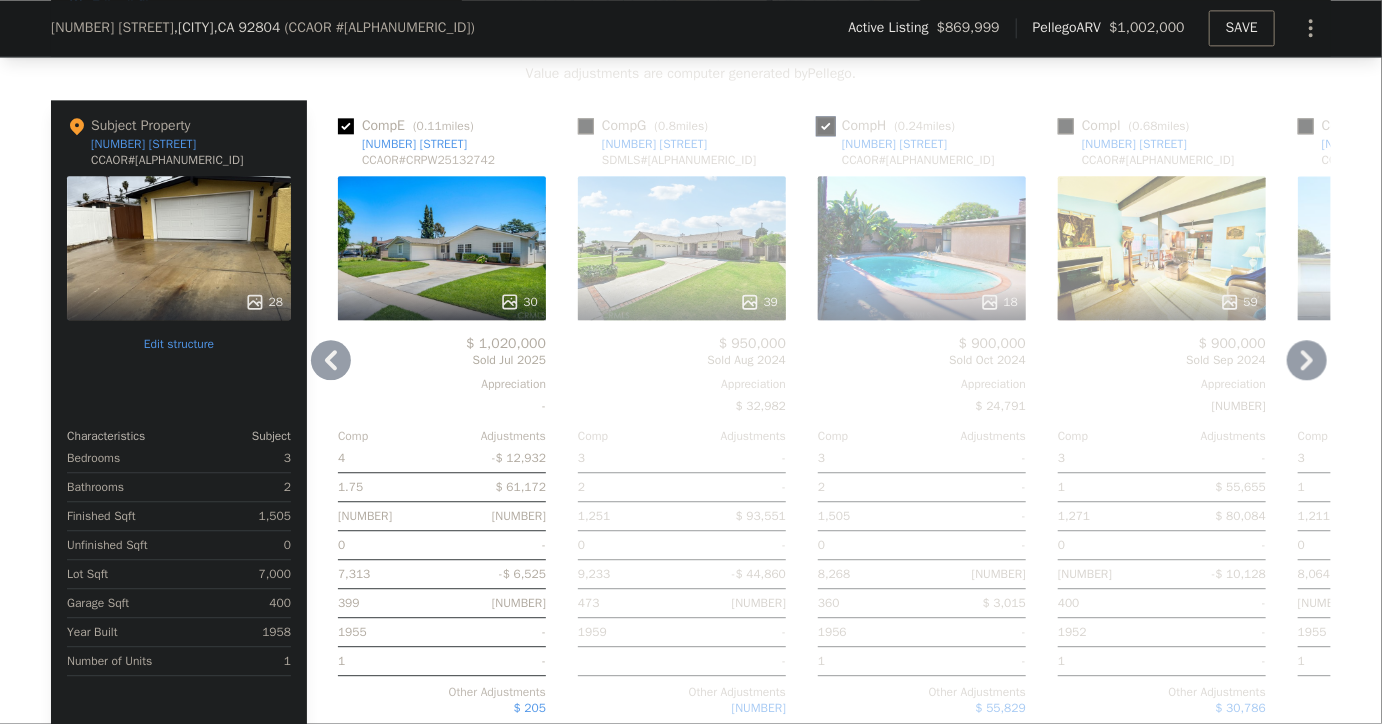 checkbox on "true" 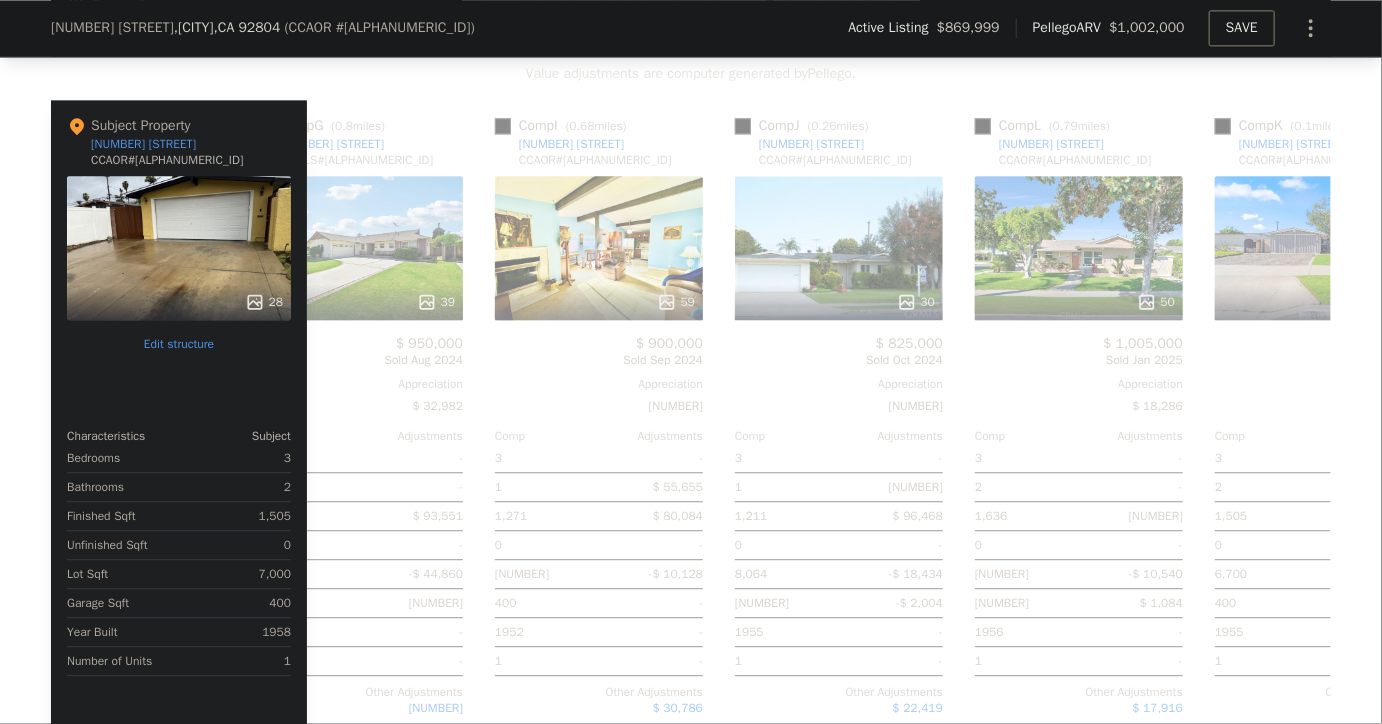 scroll, scrollTop: 0, scrollLeft: 1278, axis: horizontal 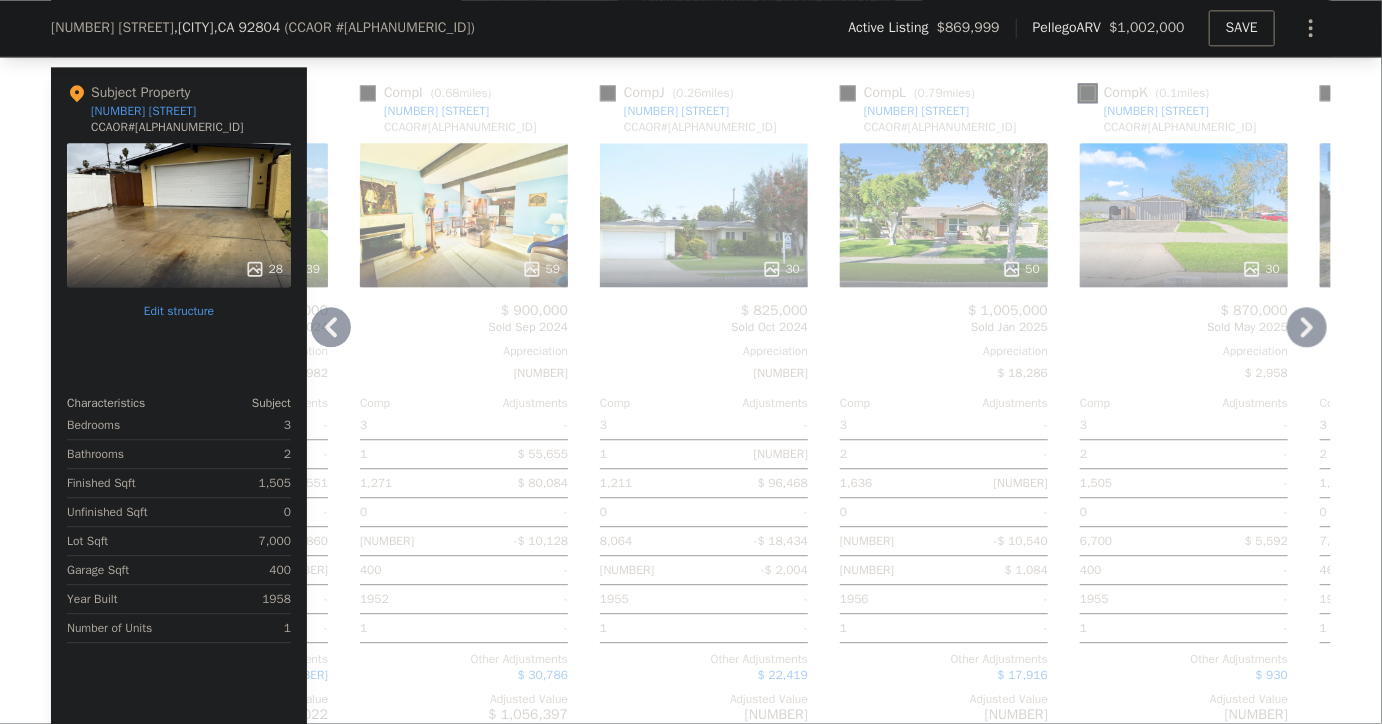 click at bounding box center [1088, 93] 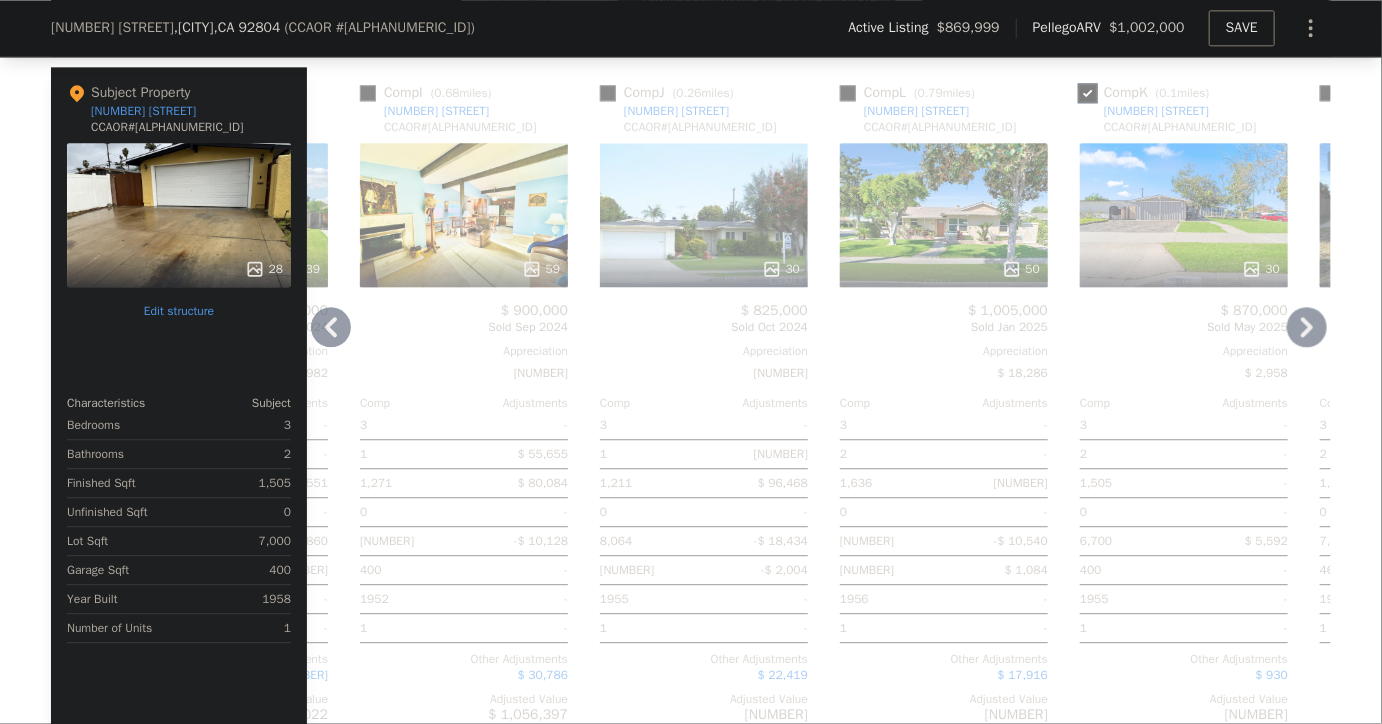 checkbox on "true" 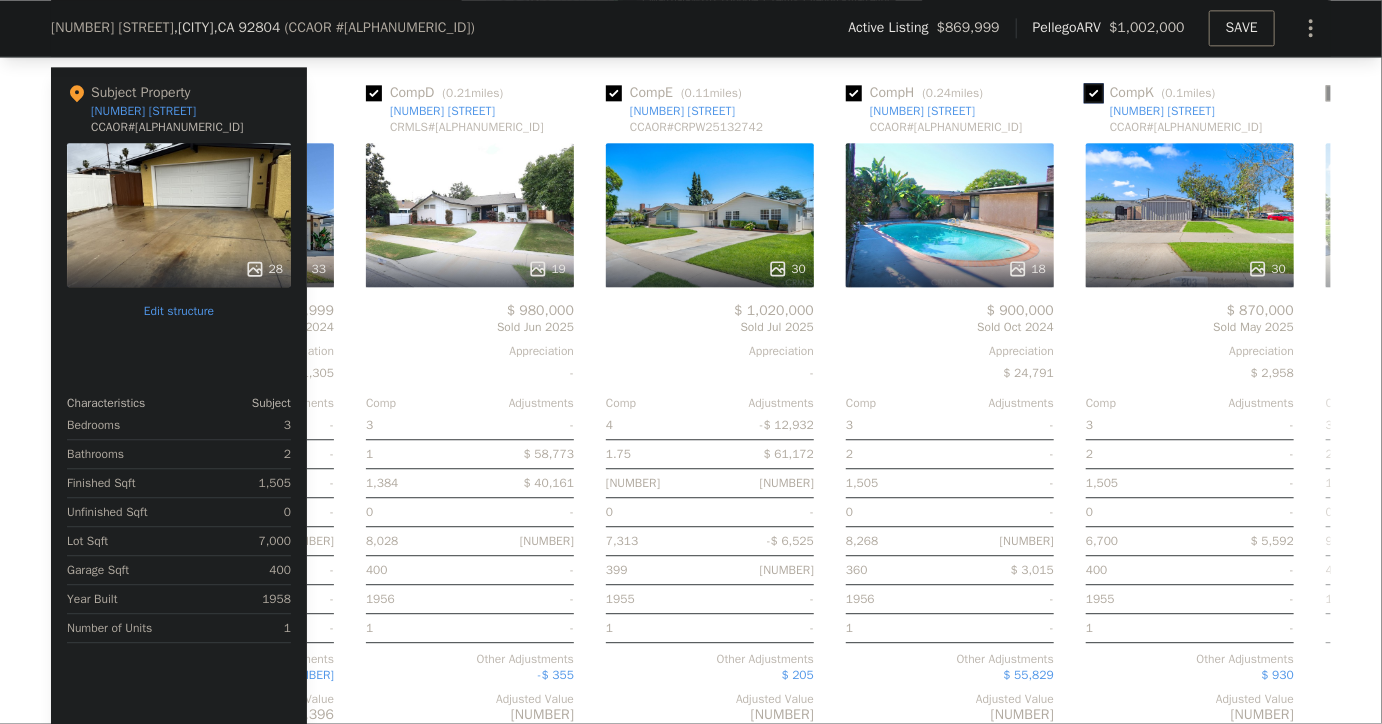 scroll, scrollTop: 0, scrollLeft: 452, axis: horizontal 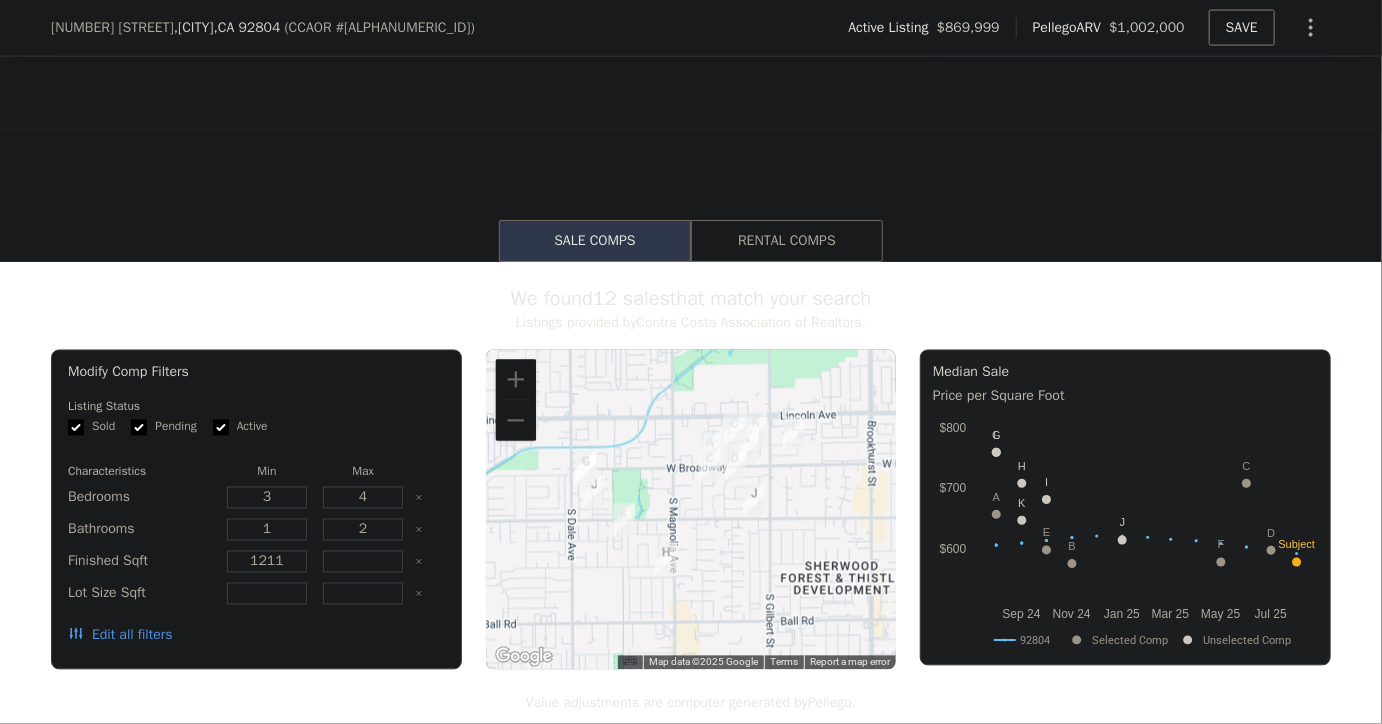 click on "Rental Comps" at bounding box center (787, 241) 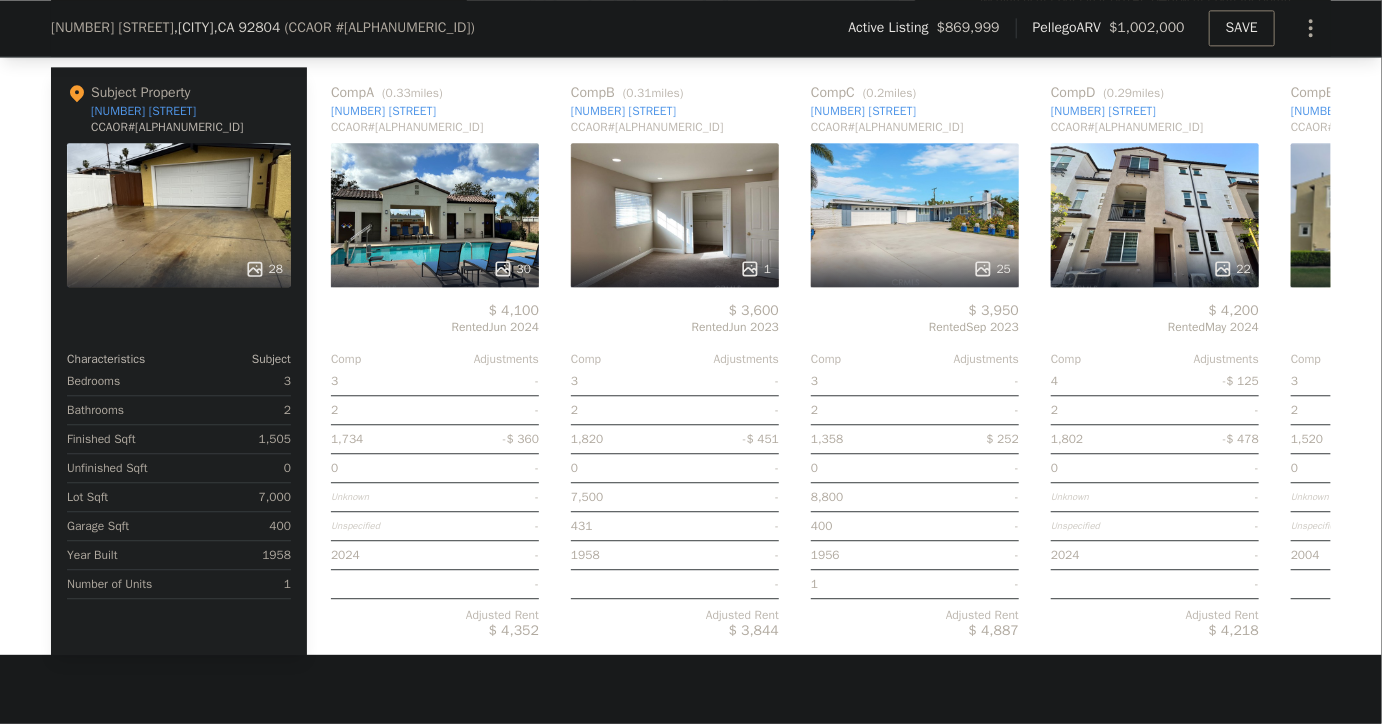 scroll, scrollTop: 2164, scrollLeft: 0, axis: vertical 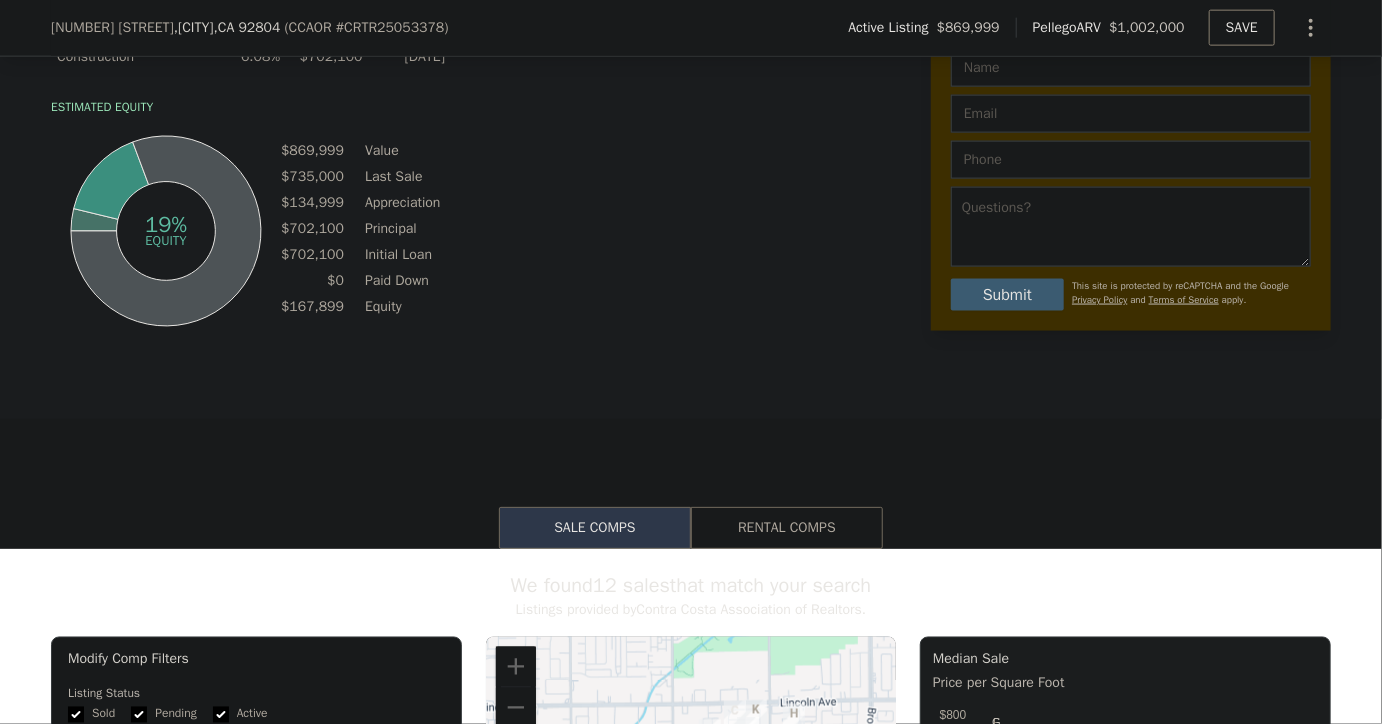 click on "Rental Comps" at bounding box center [787, 528] 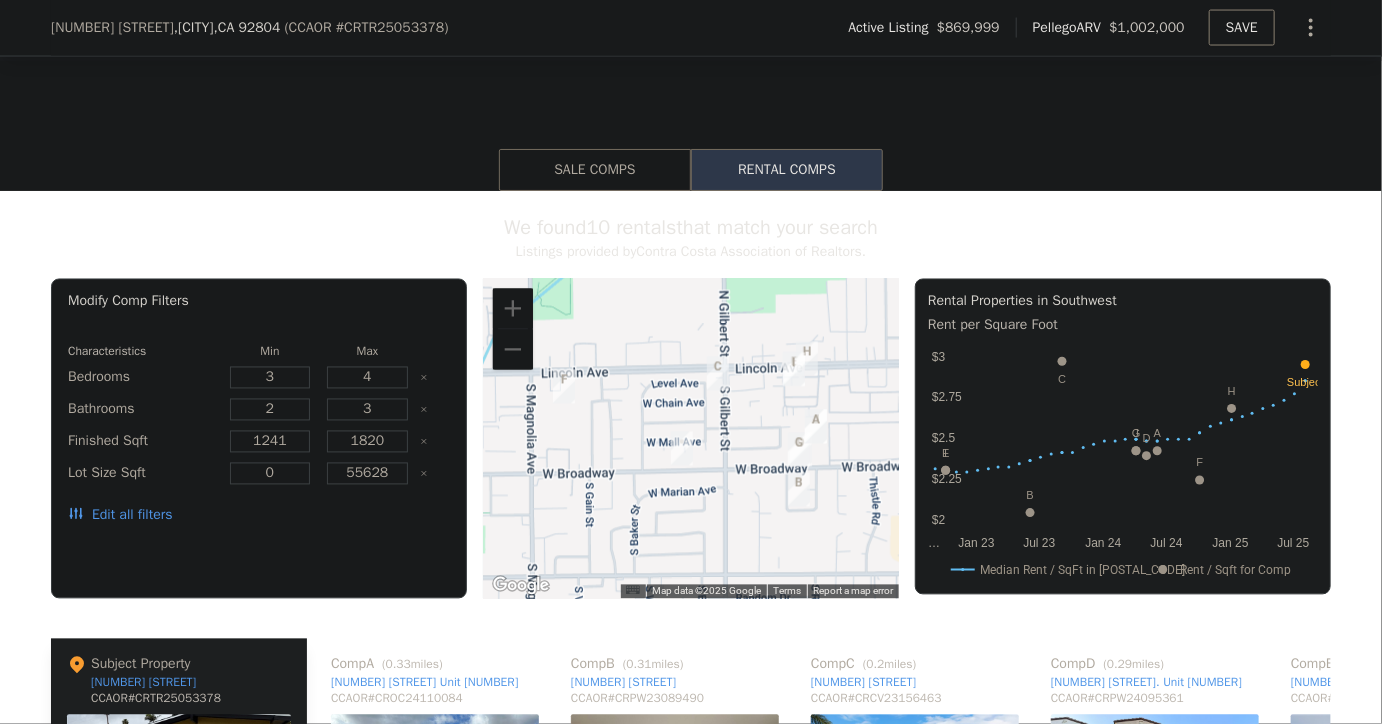 scroll, scrollTop: 1560, scrollLeft: 0, axis: vertical 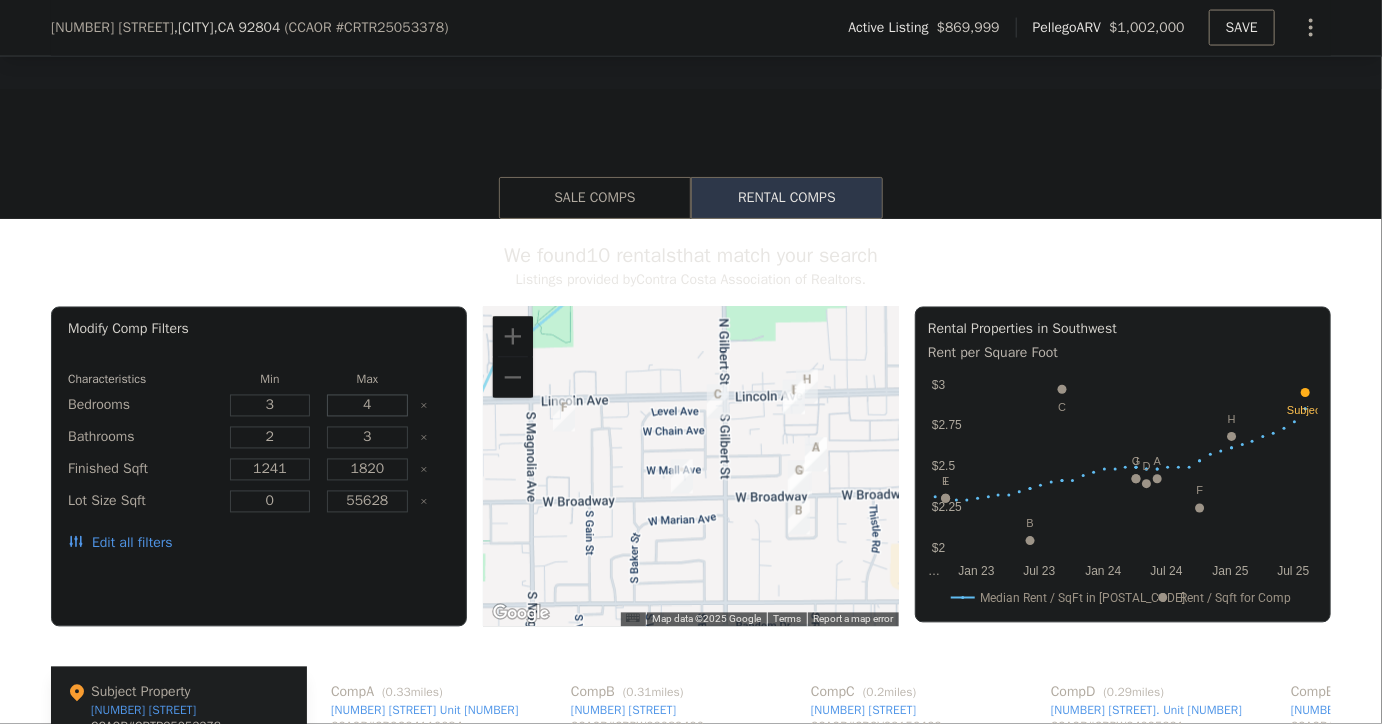 click on "4" at bounding box center [367, 406] 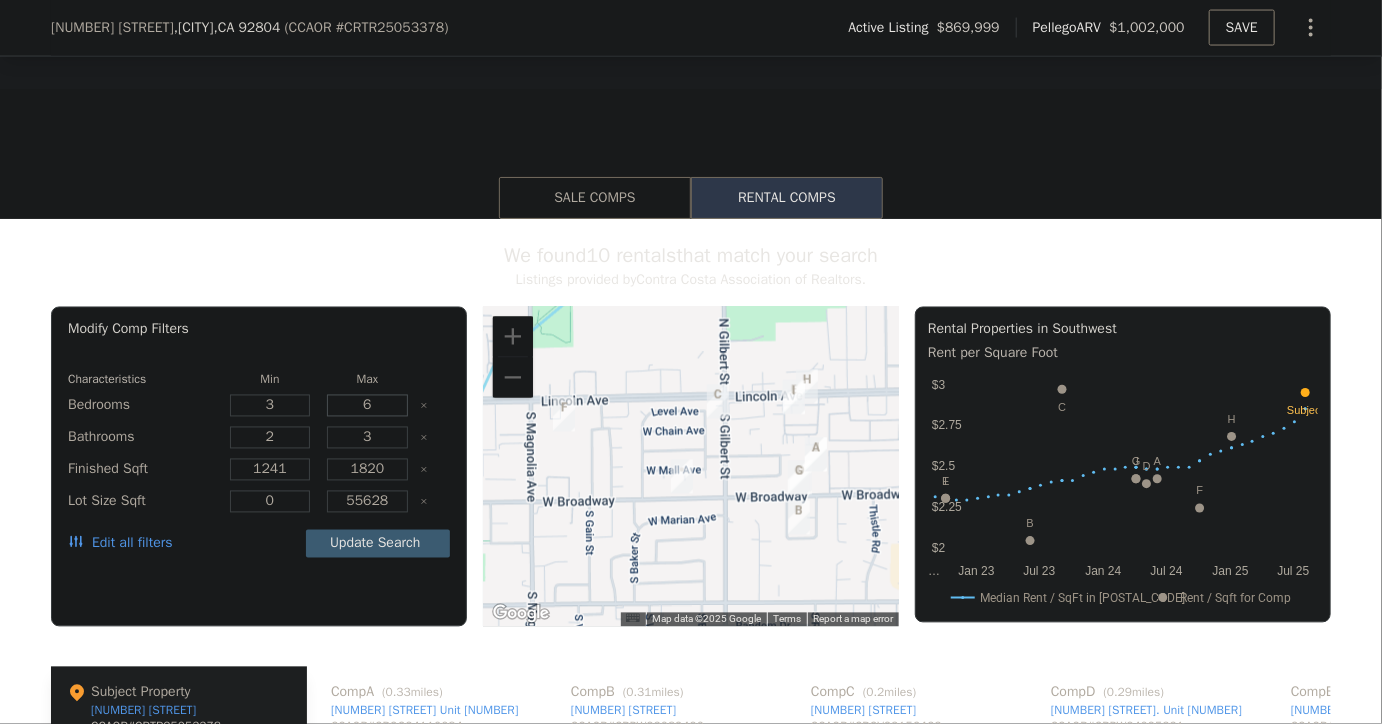 type on "6" 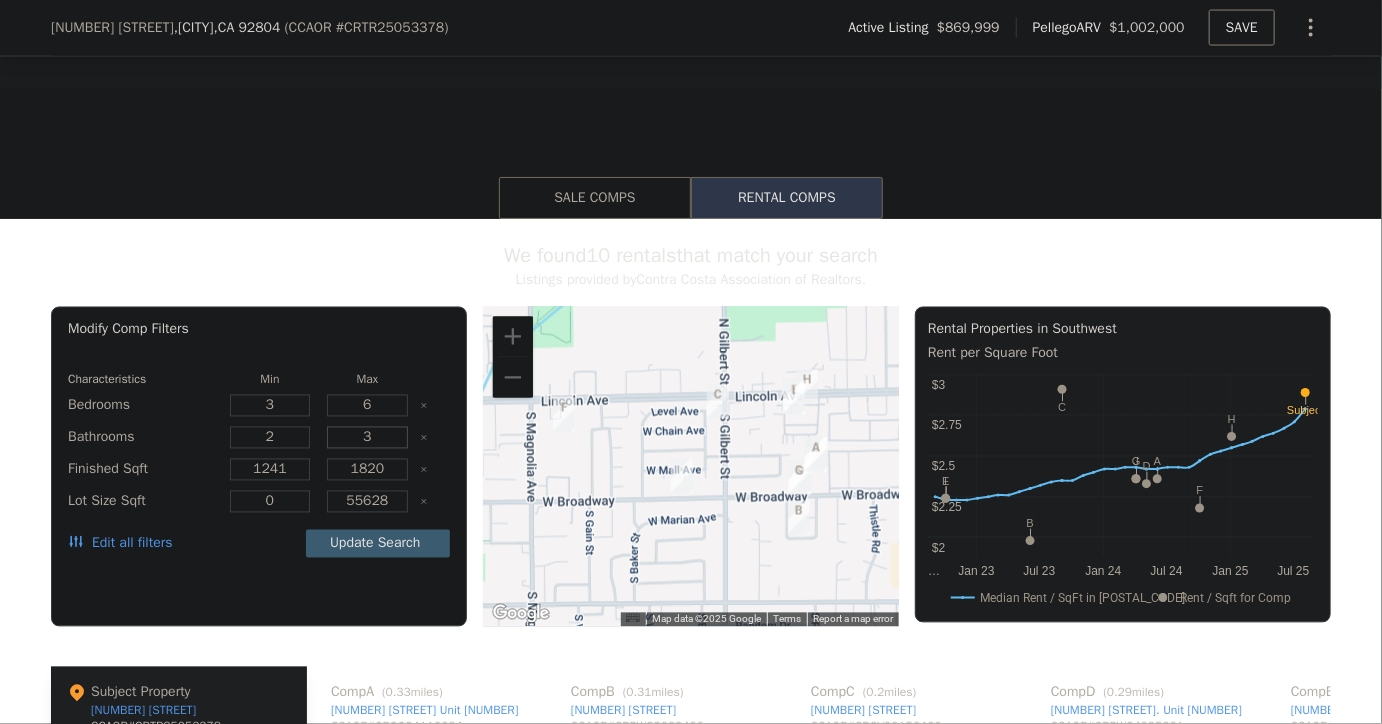 click on "3" at bounding box center (367, 438) 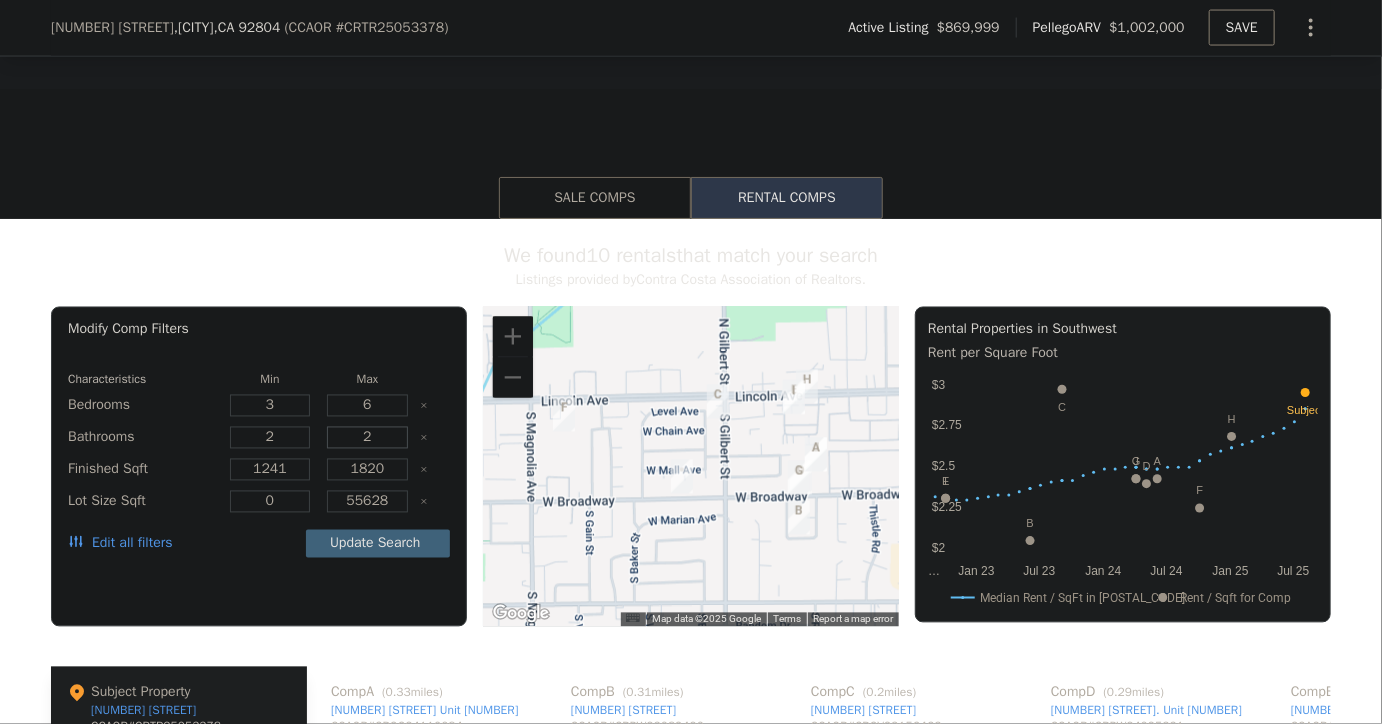 type on "2" 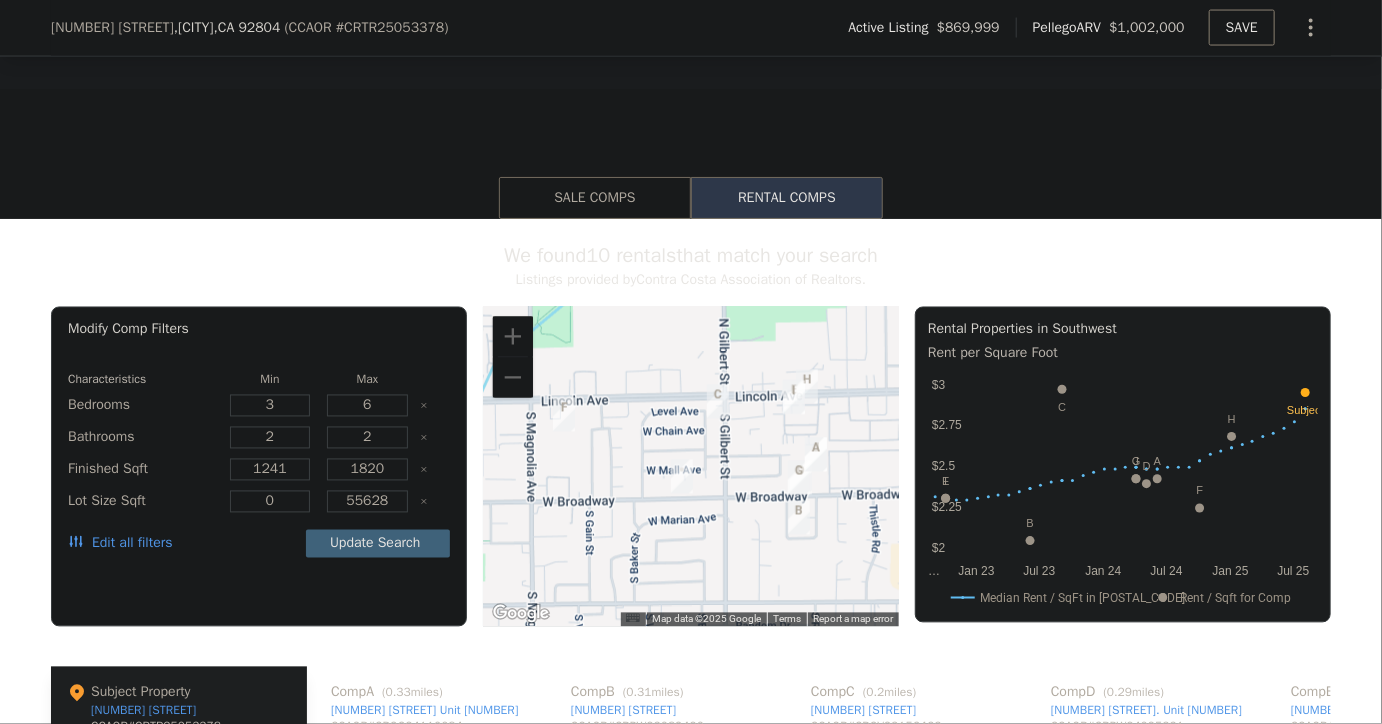 click on "Update Search" at bounding box center [378, 544] 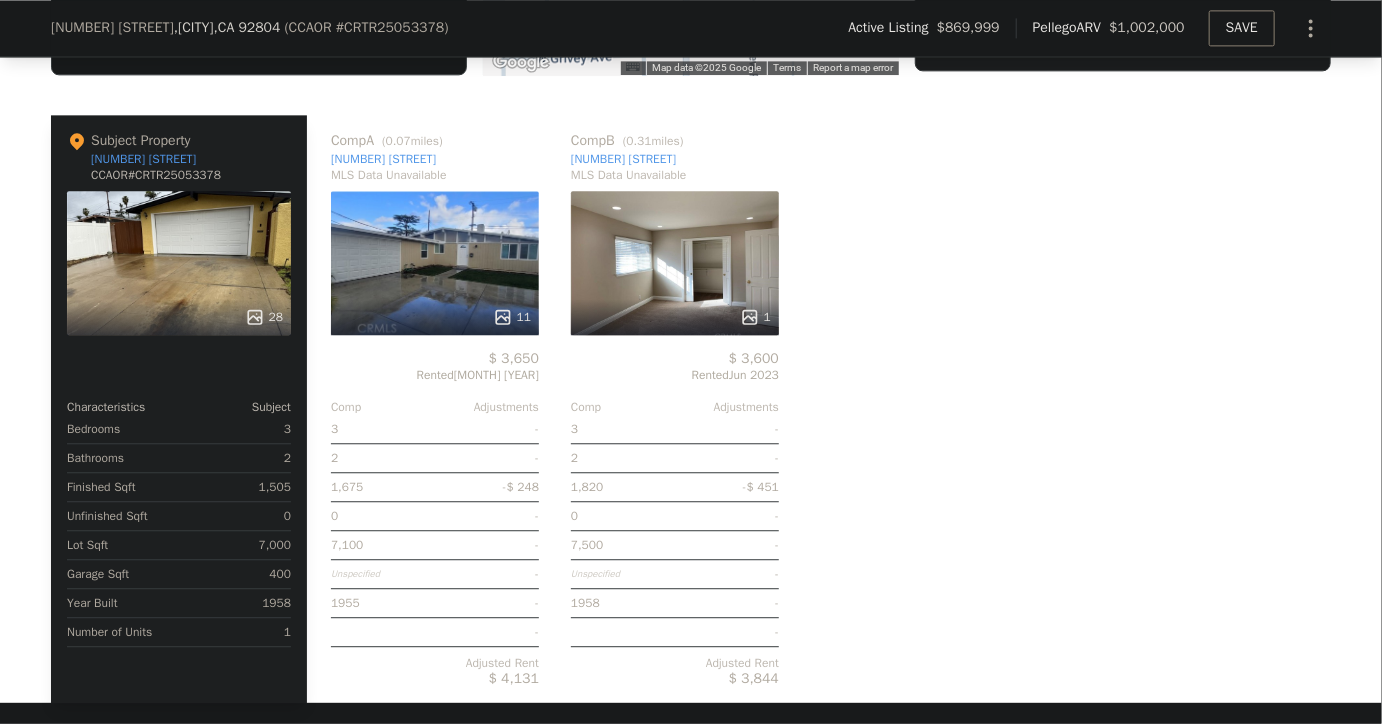 scroll, scrollTop: 2114, scrollLeft: 0, axis: vertical 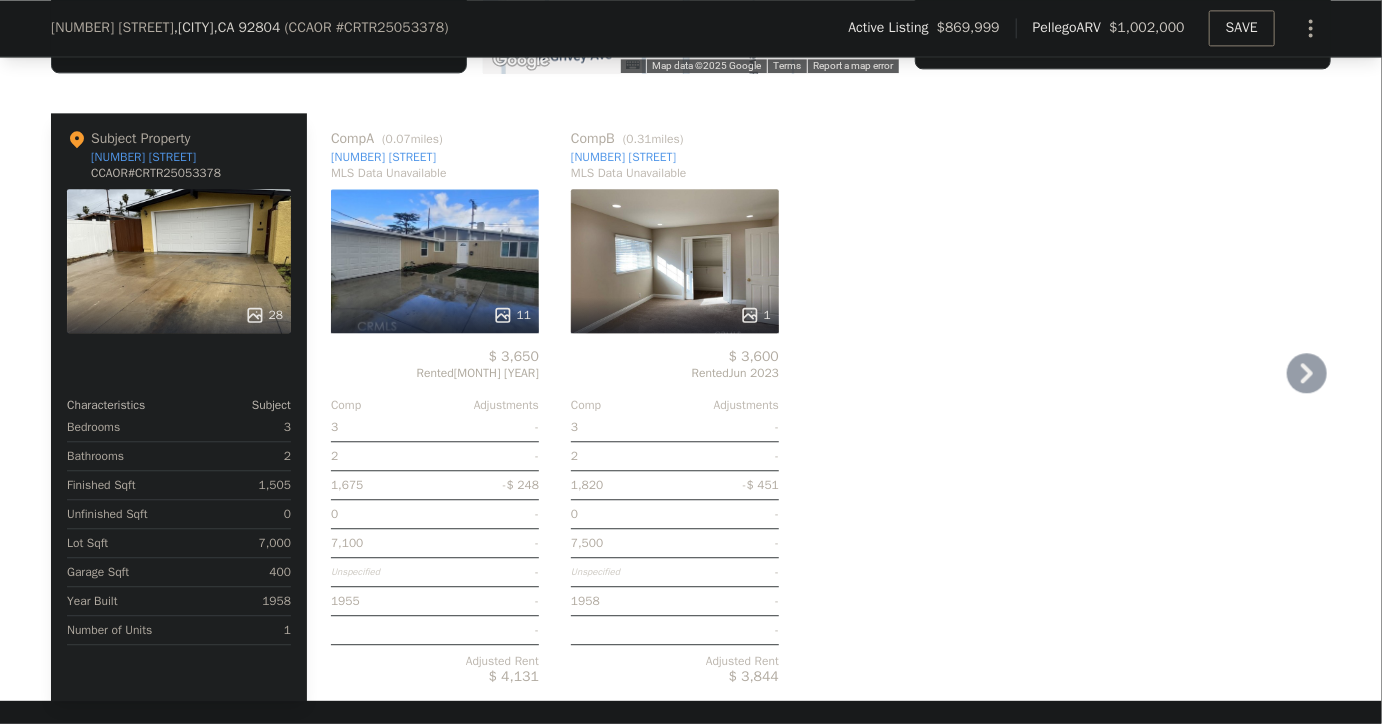click on "Comp A ( 0.07 miles) [NUMBER] [STREET] MLS Data Unavailable 11 $ 3,650 Rented May 2023 Comp Adjustments 3 - 2 - 1,675 -$ 248 0 - 7,100 - Unspecified - 1955 - - Adjusted Rent $ 4,131 Comp B ( 0.31 miles) [NUMBER] [STREET] MLS Data Unavailable 1 $ 3,600 Rented Jun 2023 Comp Adjustments 3 - 2 - 1,820 -$ 451 0 - 7,500 - Unspecified - 1958 - - Adjusted Rent $ 3,844" at bounding box center (819, 407) 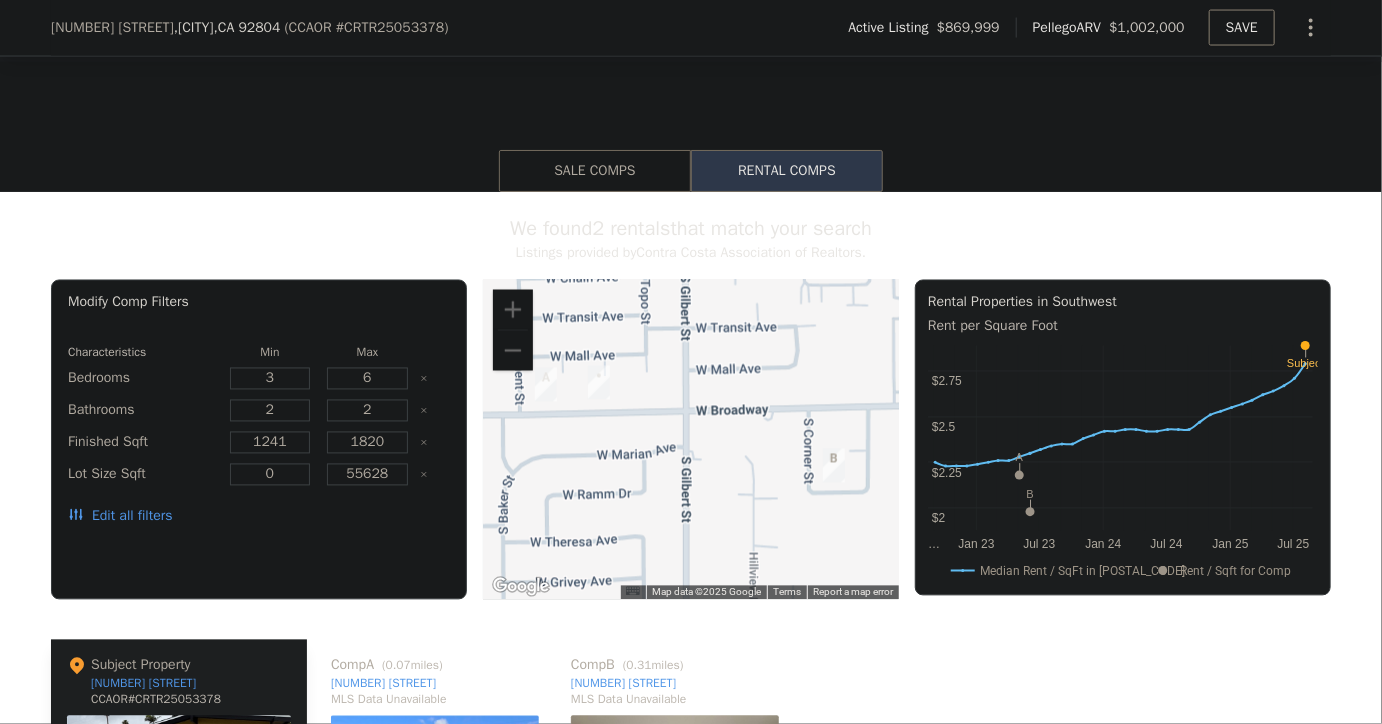 scroll, scrollTop: 1505, scrollLeft: 0, axis: vertical 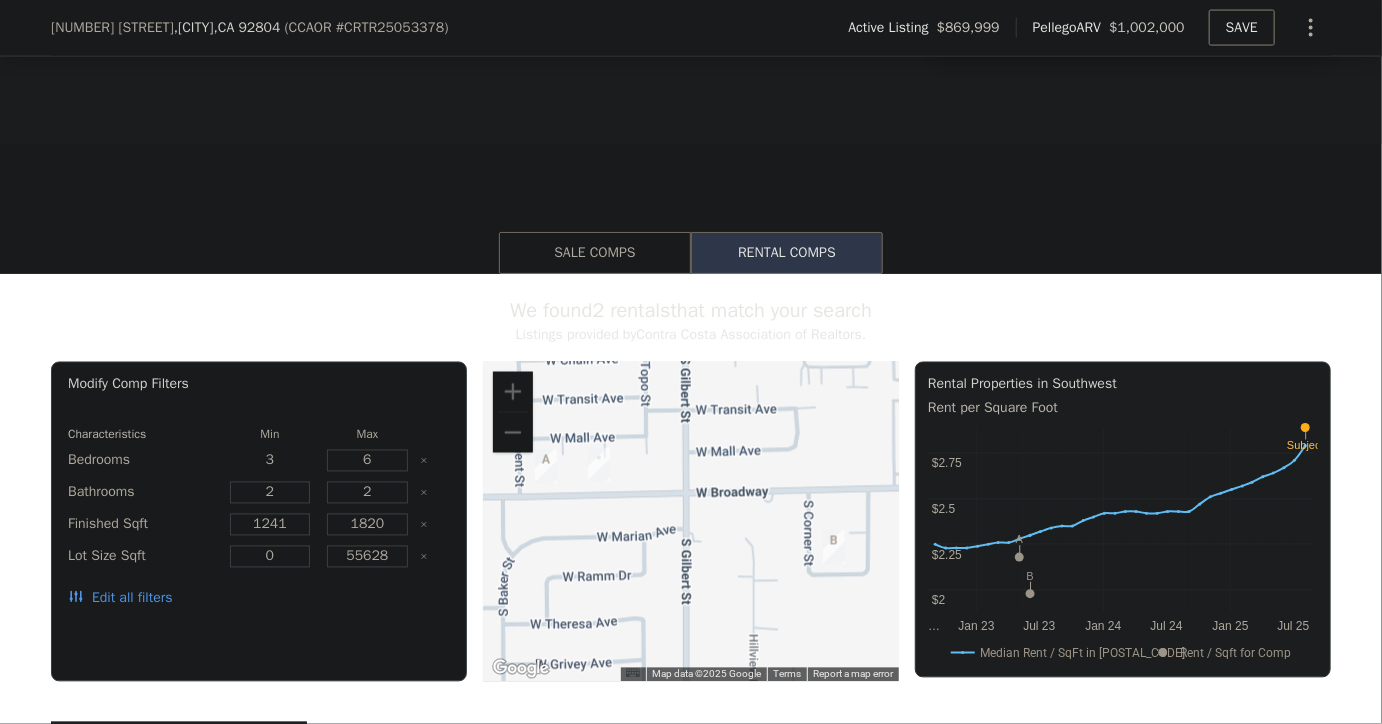 click on "3" at bounding box center [270, 461] 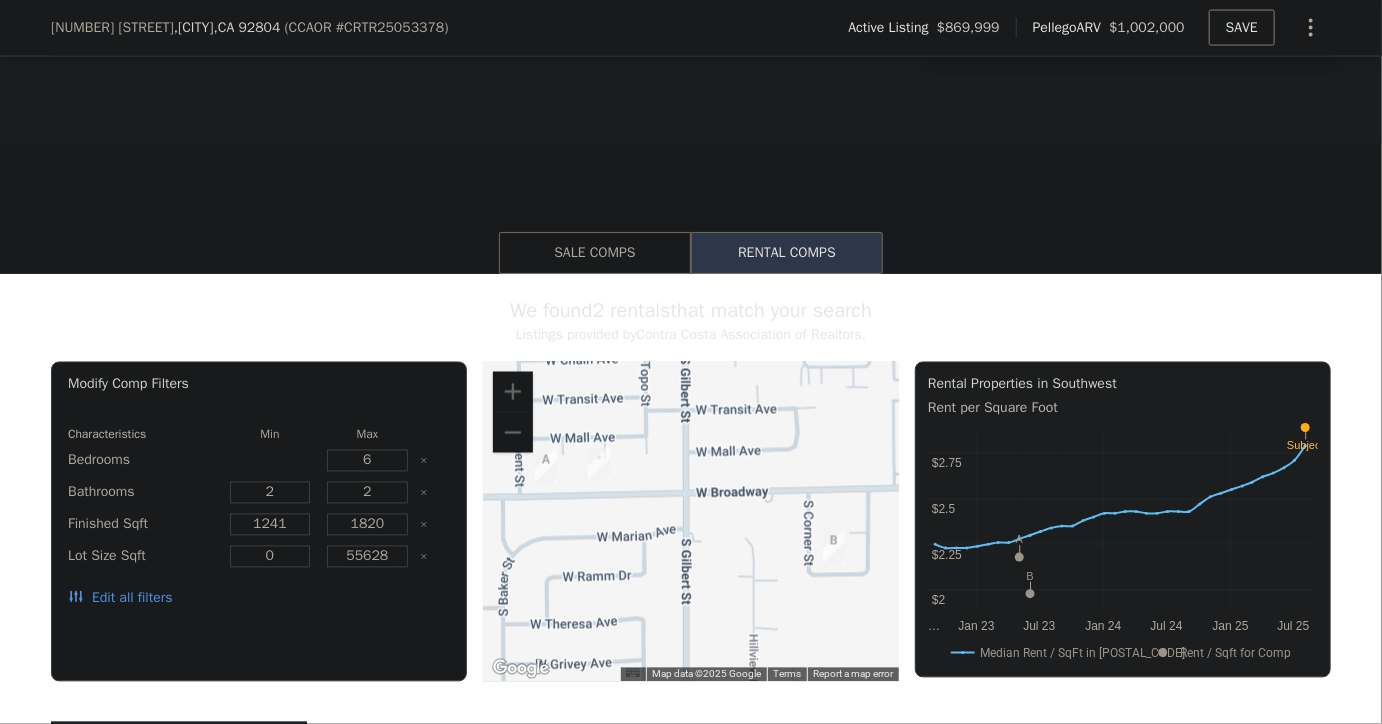 type on "2" 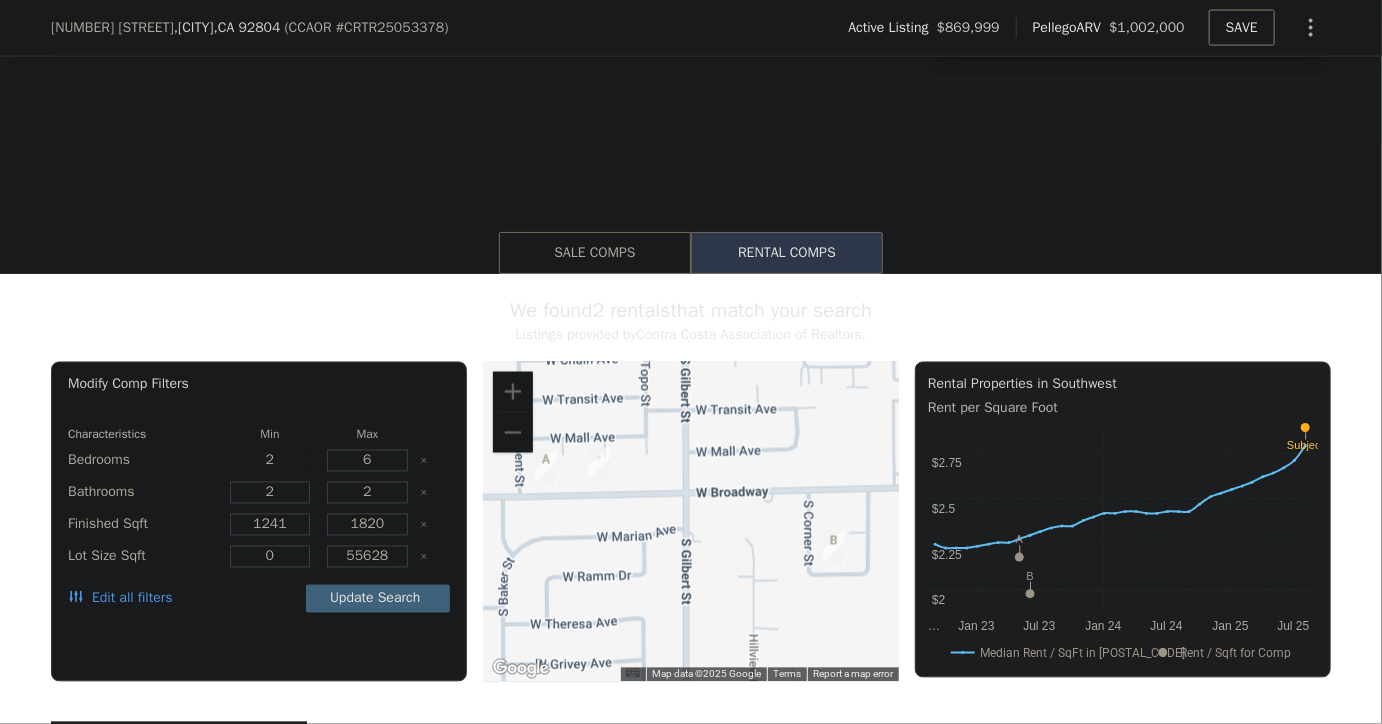 type on "2" 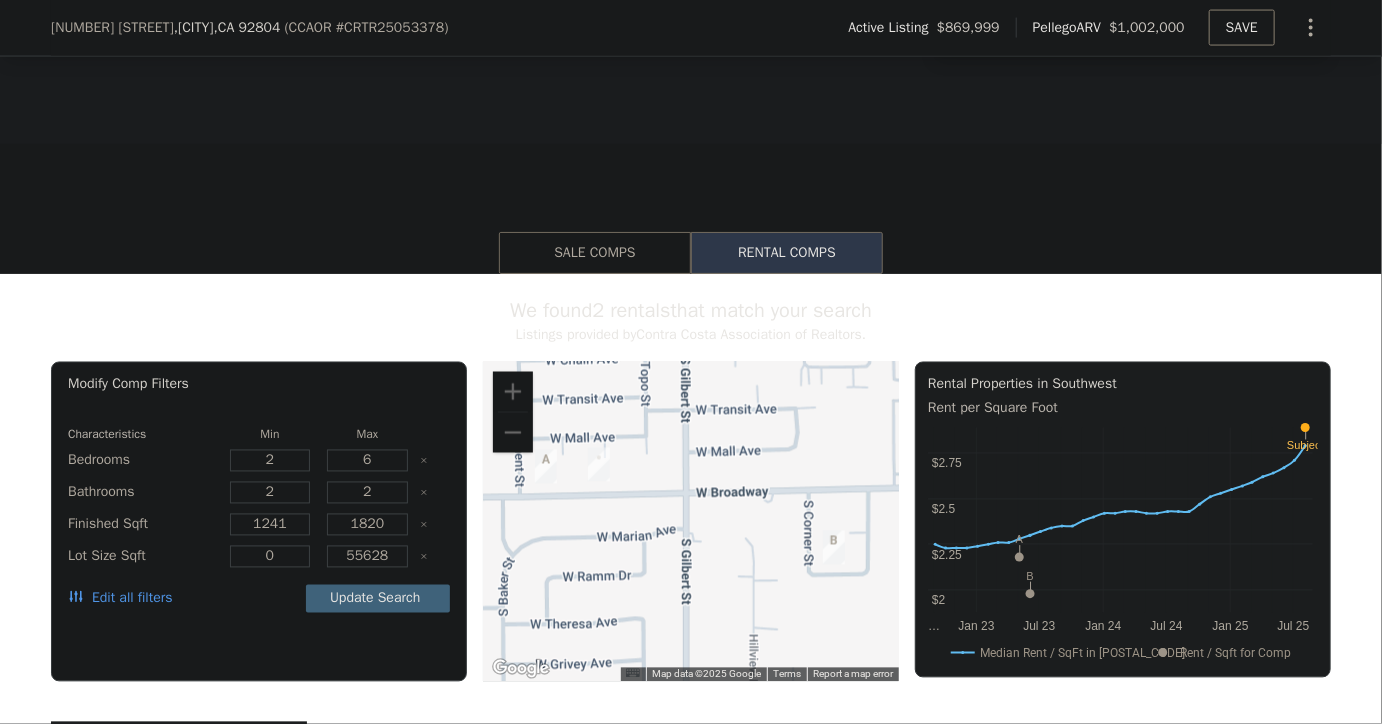 click on "Update Search" at bounding box center (378, 599) 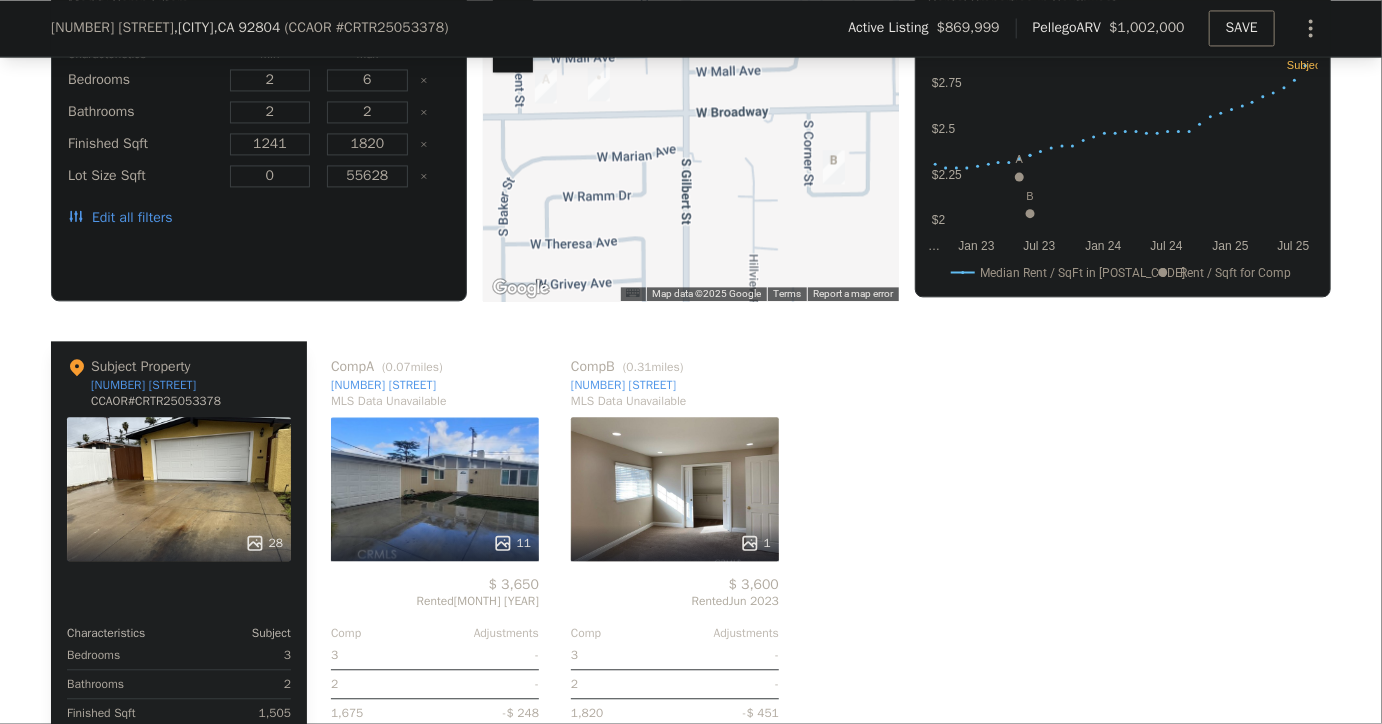 scroll, scrollTop: 1815, scrollLeft: 0, axis: vertical 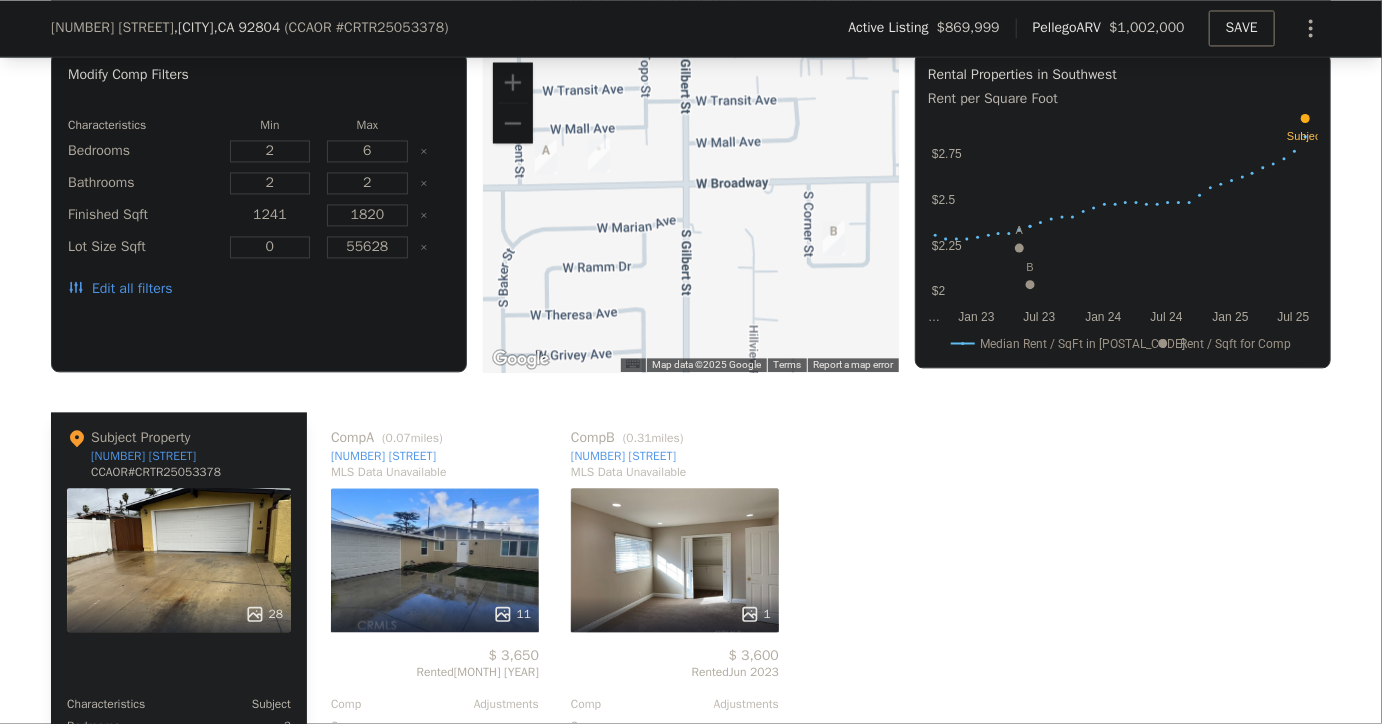 click on "1241" at bounding box center (270, 215) 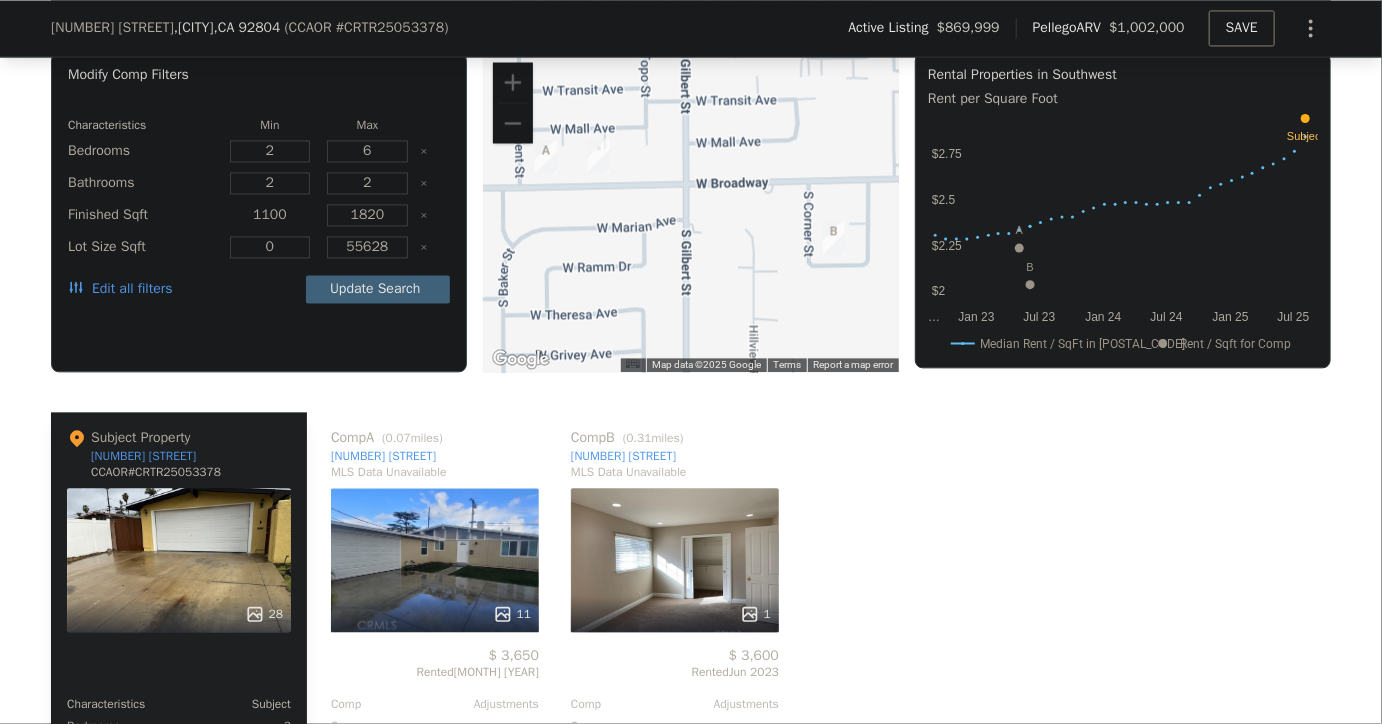type on "1100" 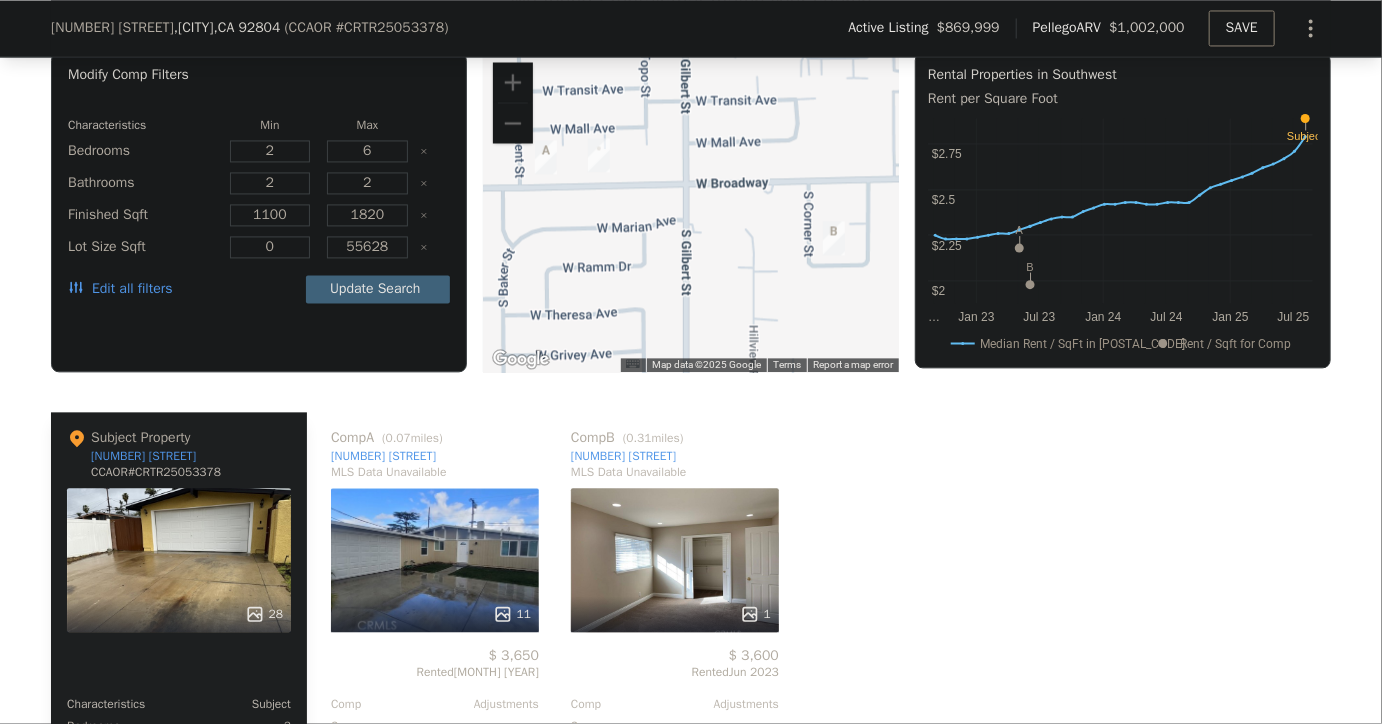 click on "Update Search" at bounding box center (378, 289) 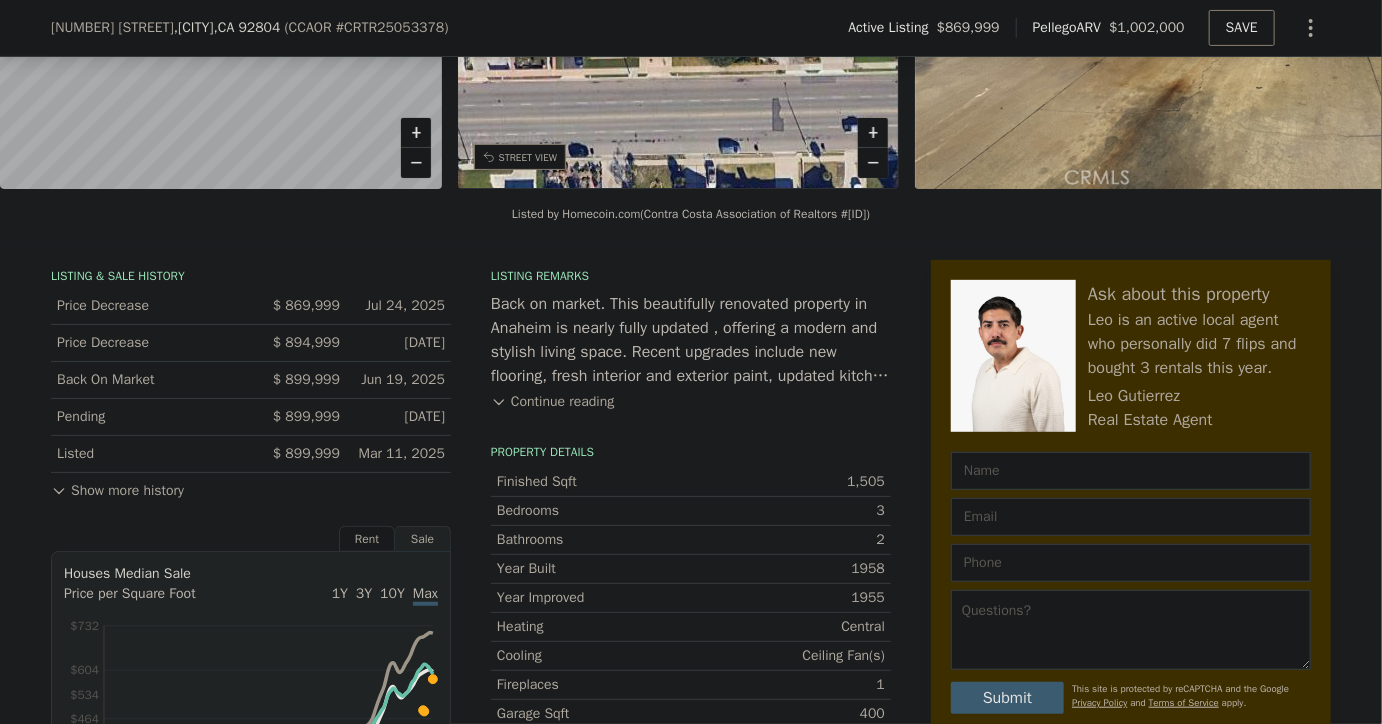 scroll, scrollTop: 199, scrollLeft: 0, axis: vertical 